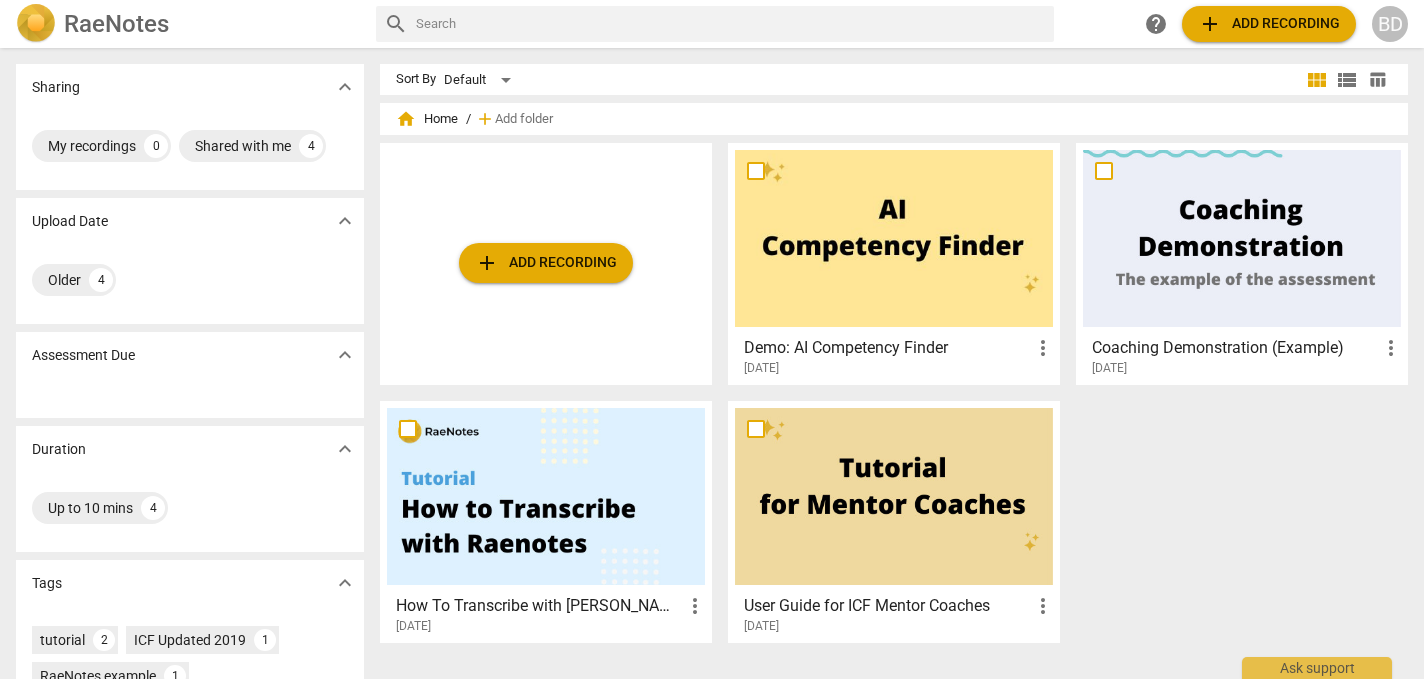 scroll, scrollTop: 0, scrollLeft: 0, axis: both 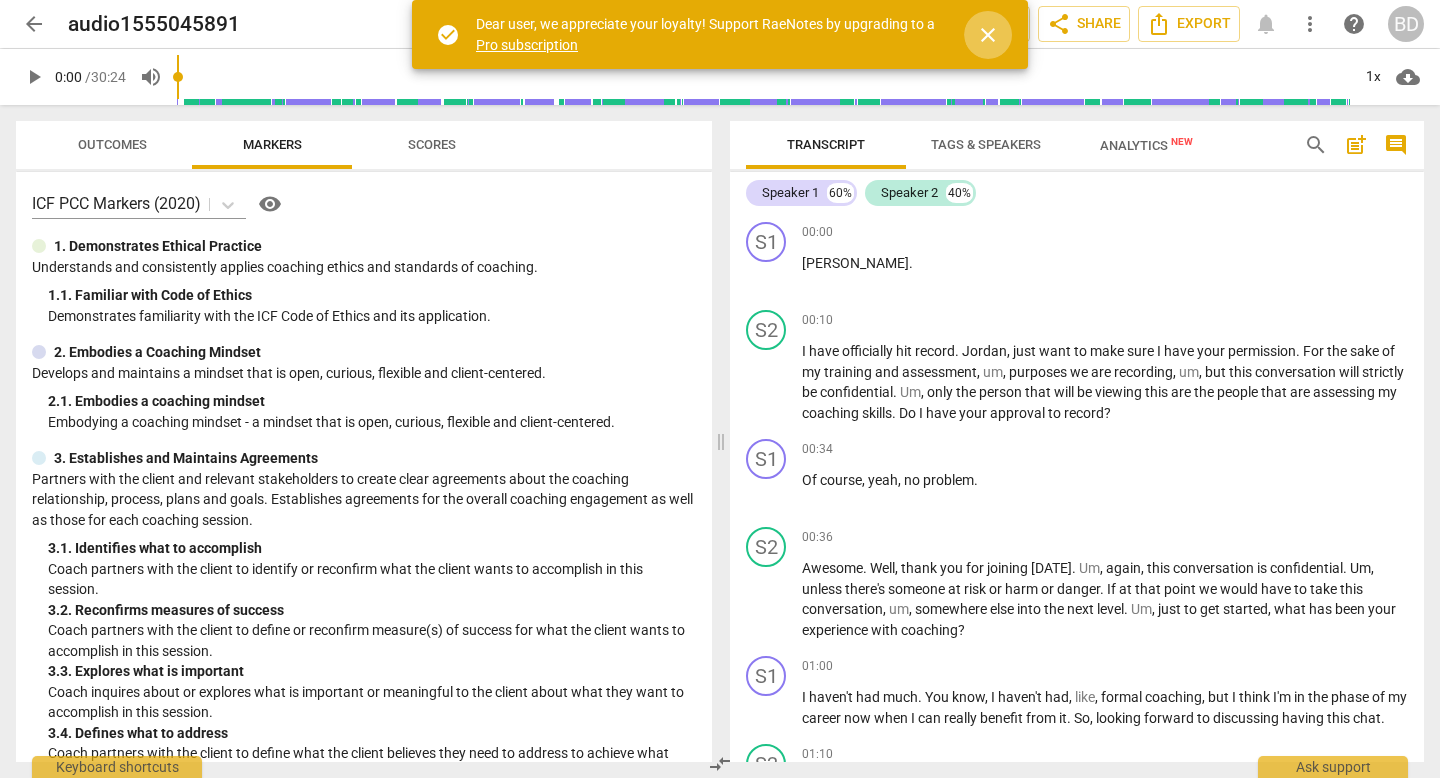 click on "close" at bounding box center (988, 35) 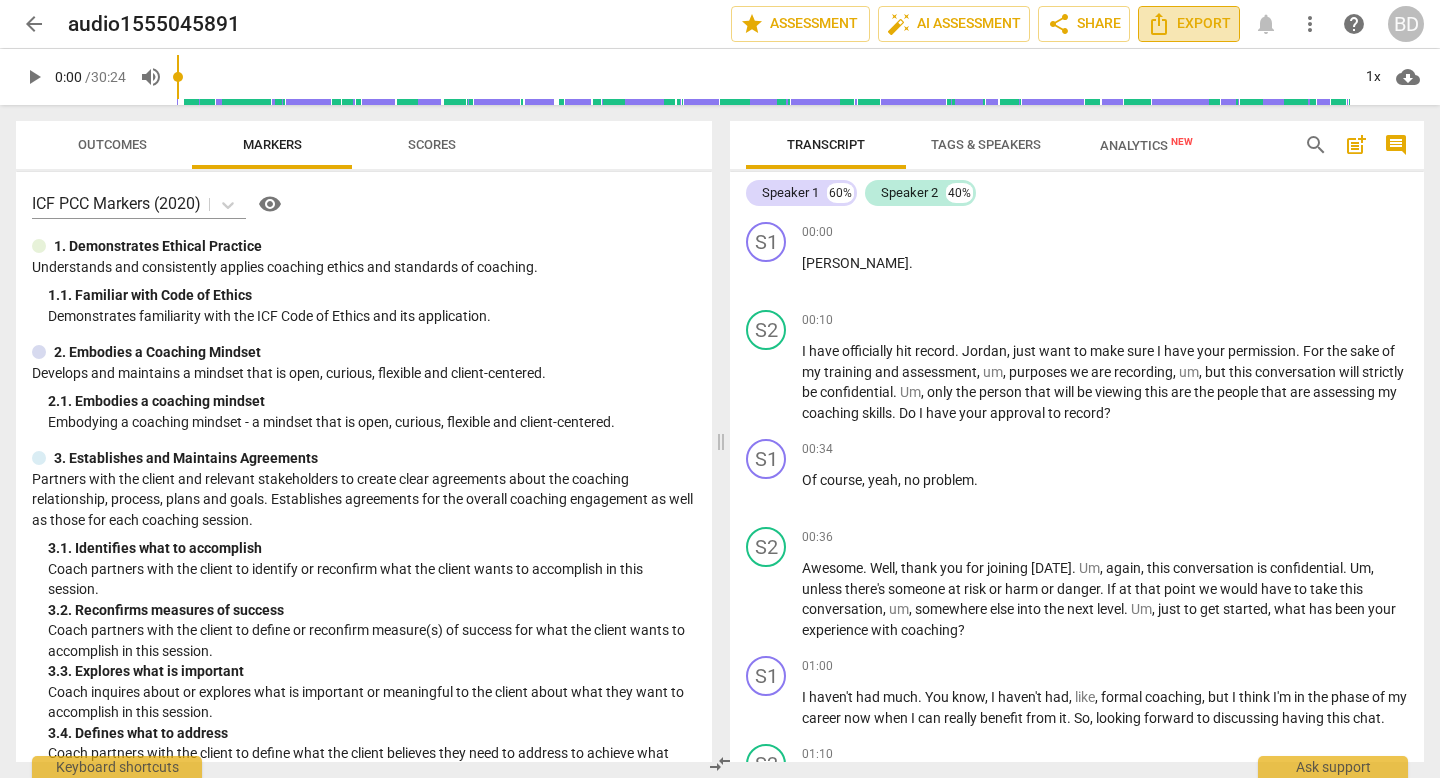 click on "Export" at bounding box center (1189, 24) 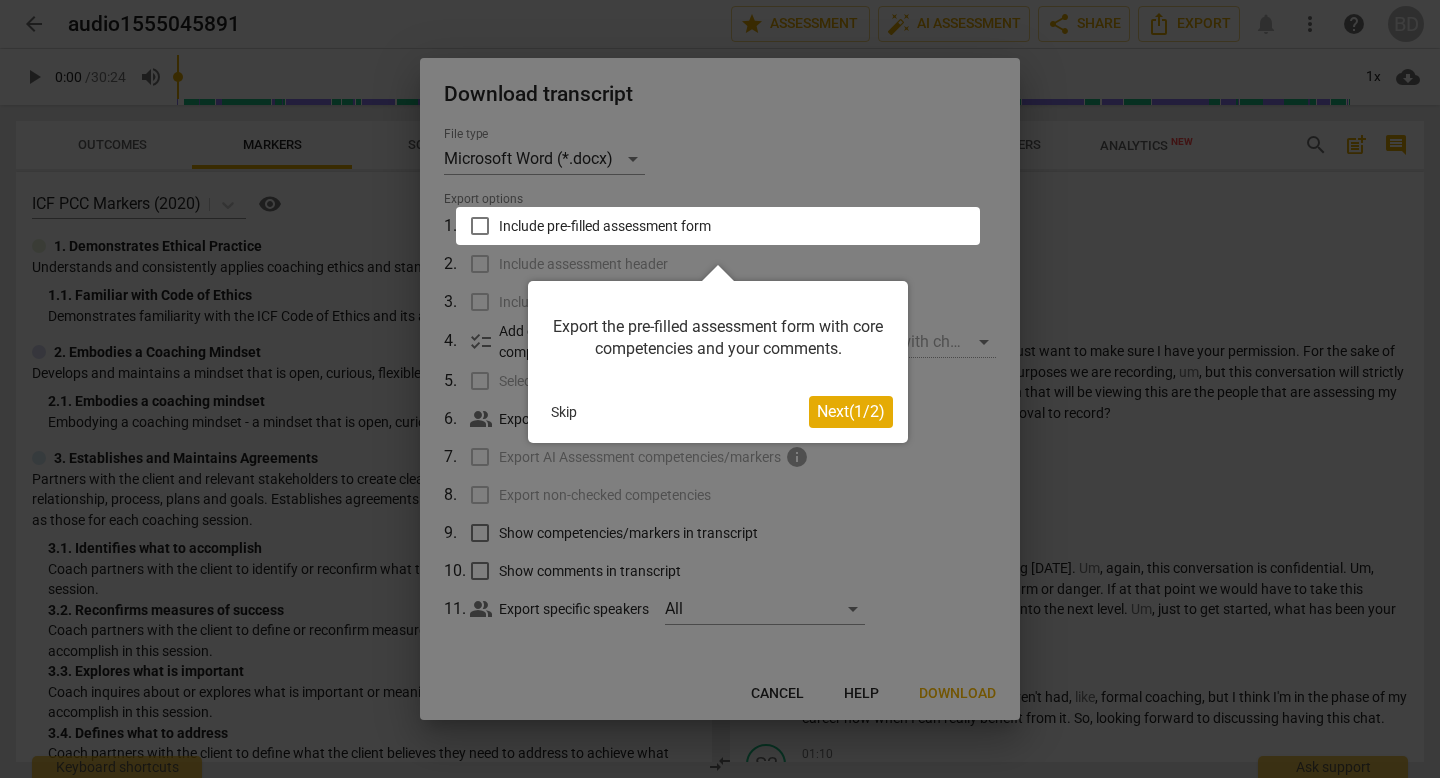 click on "Next  ( 1 / 2 )" at bounding box center [851, 411] 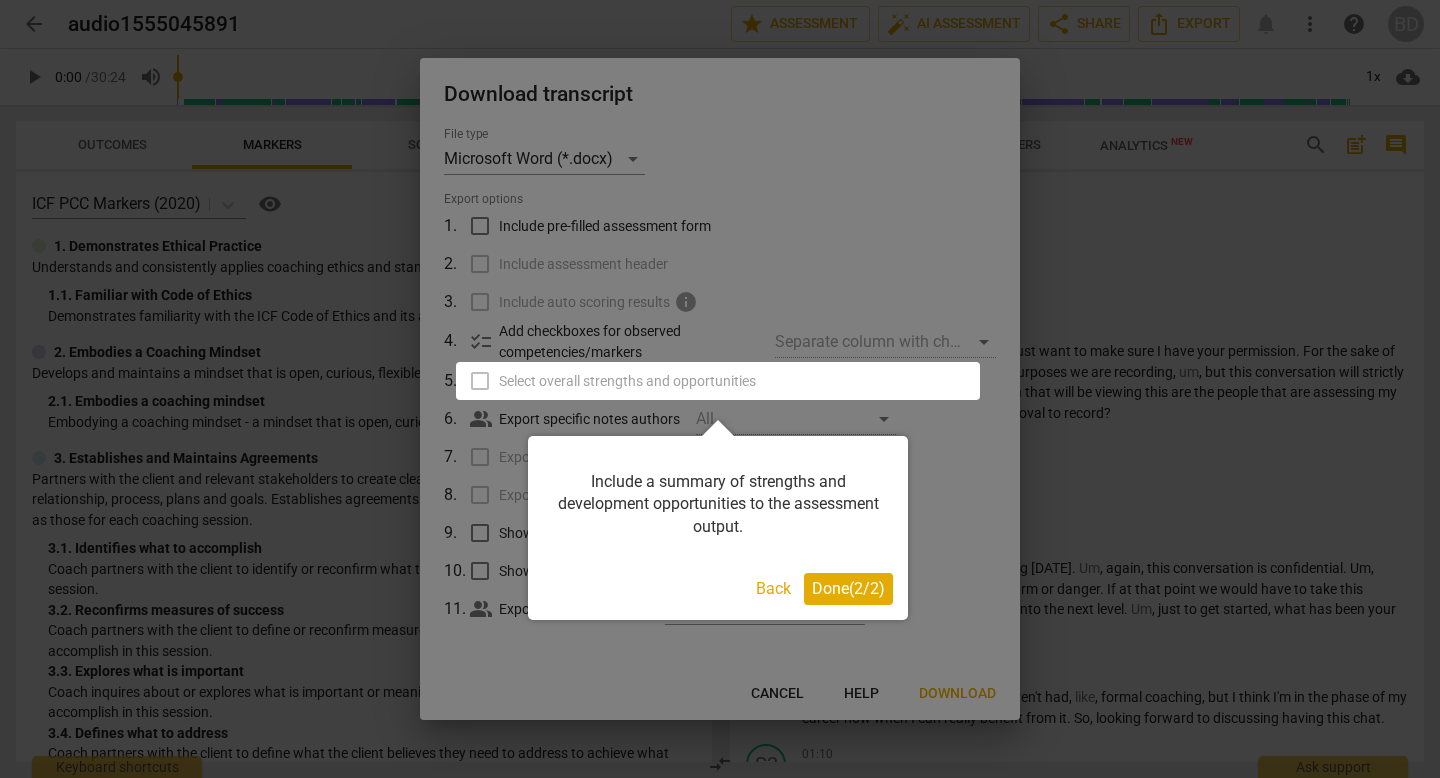 click on "Done  ( 2 / 2 )" at bounding box center (848, 588) 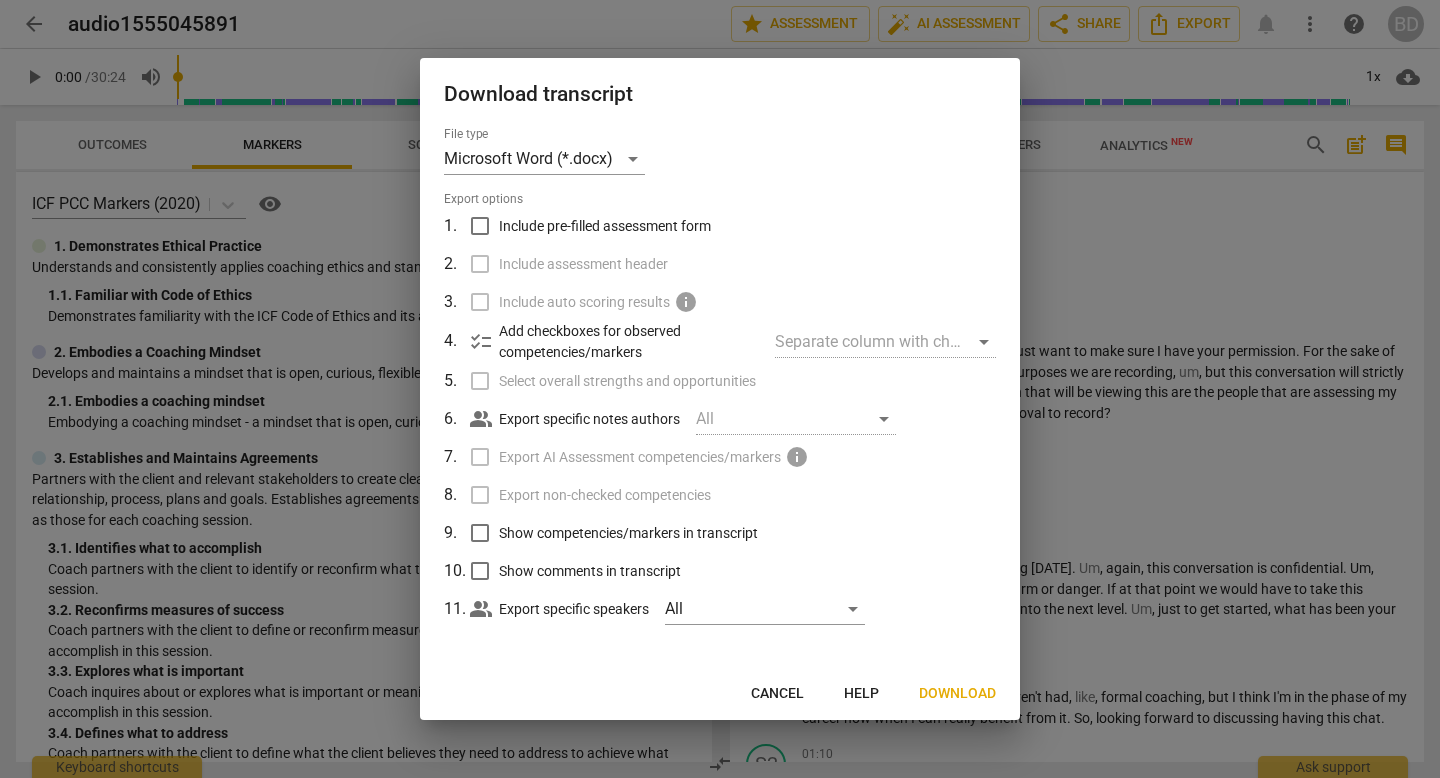 click on "Show competencies/markers in transcript" at bounding box center [480, 533] 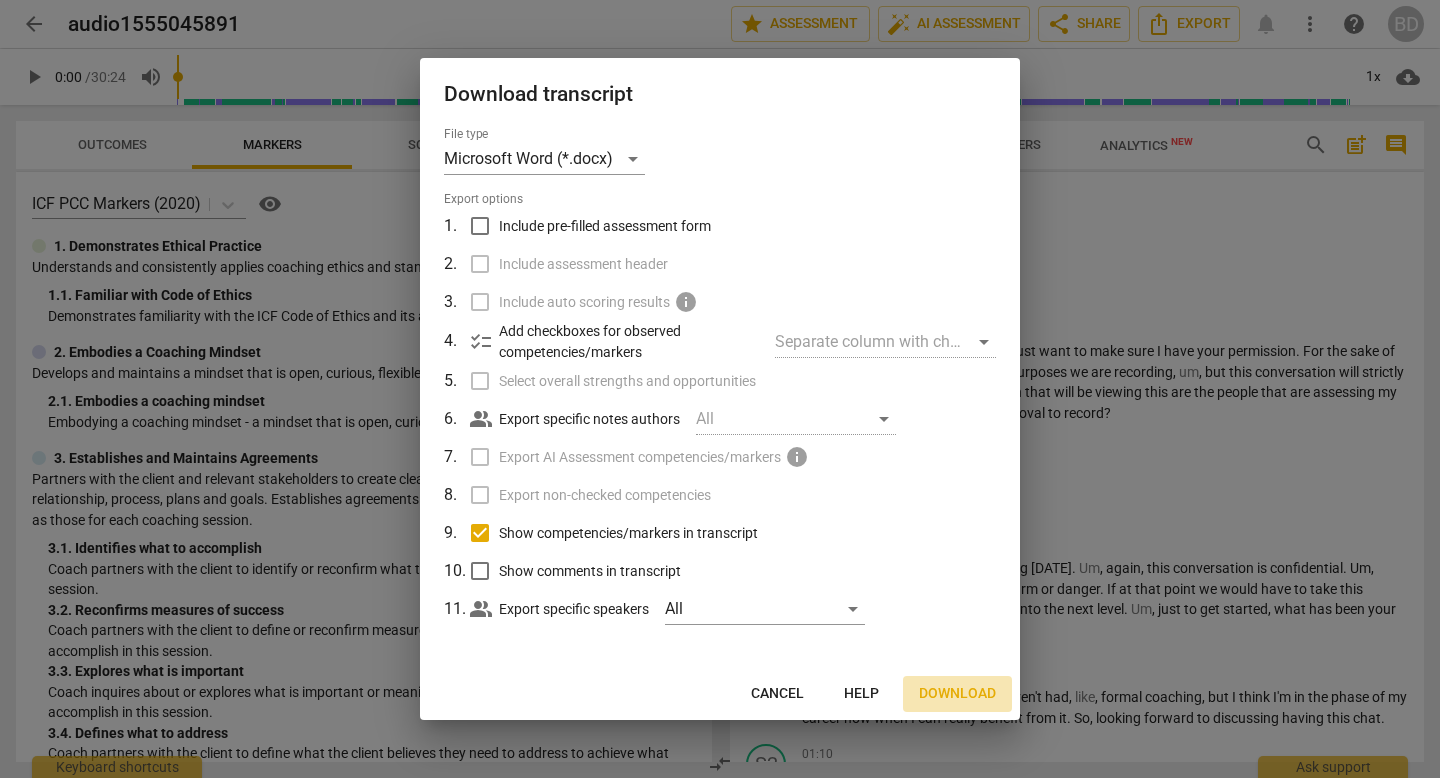 click on "Download" at bounding box center (957, 694) 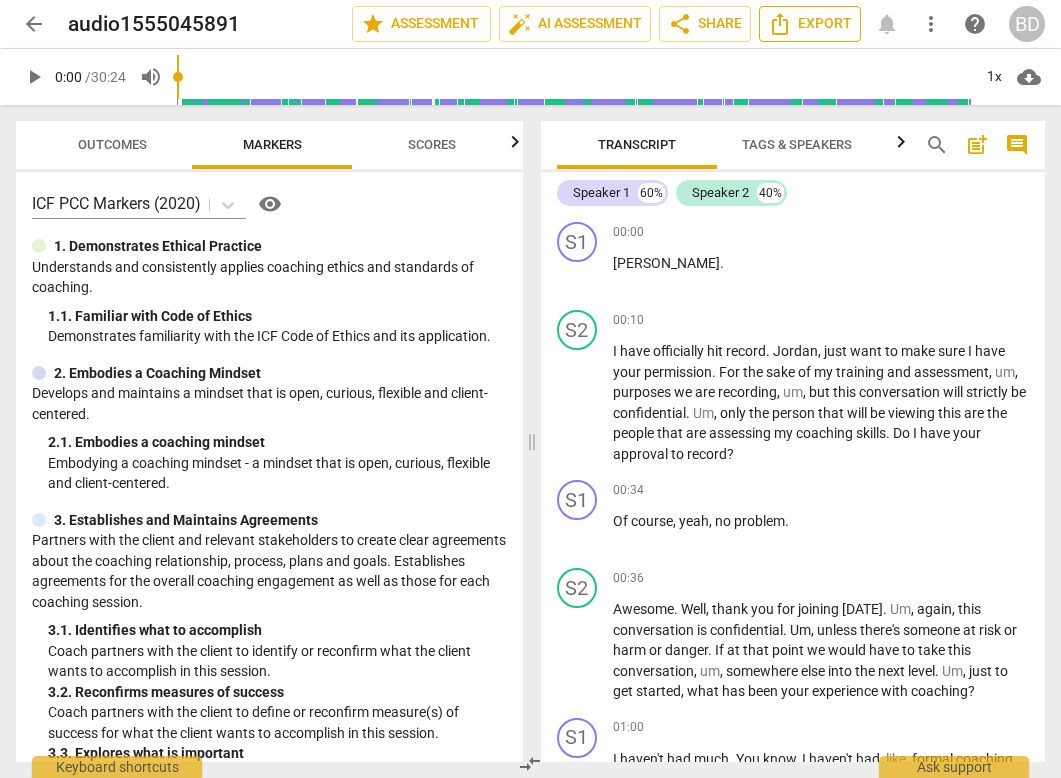 click on "Export" at bounding box center (810, 24) 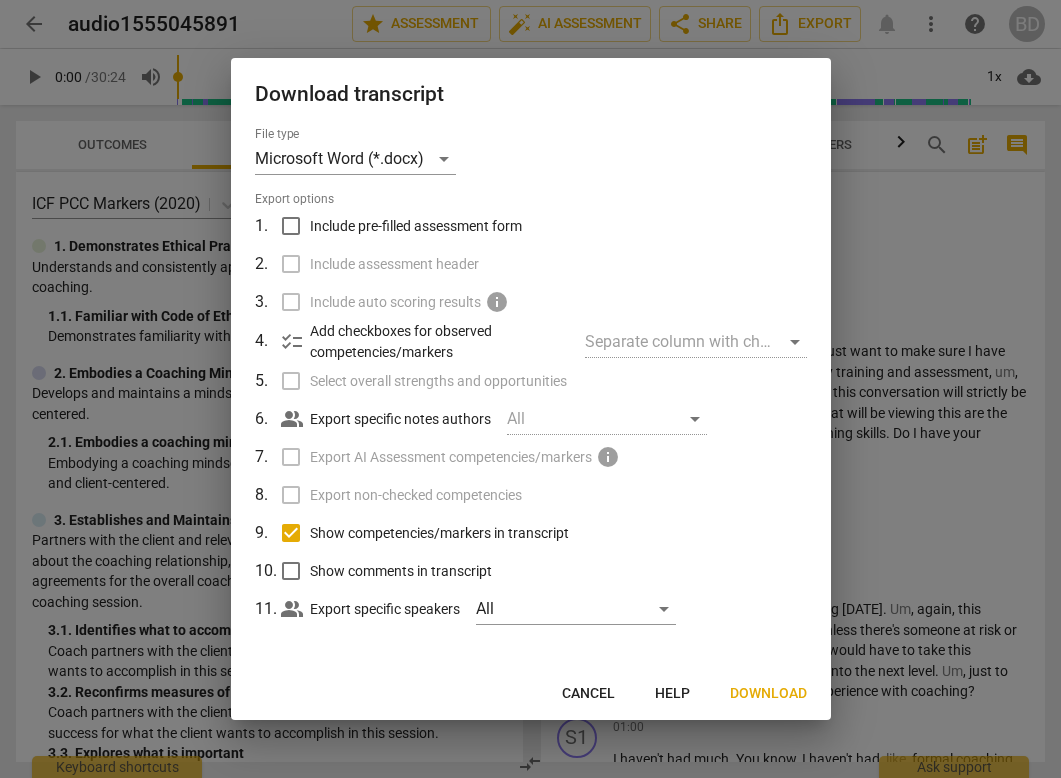 click on "Cancel" at bounding box center (588, 694) 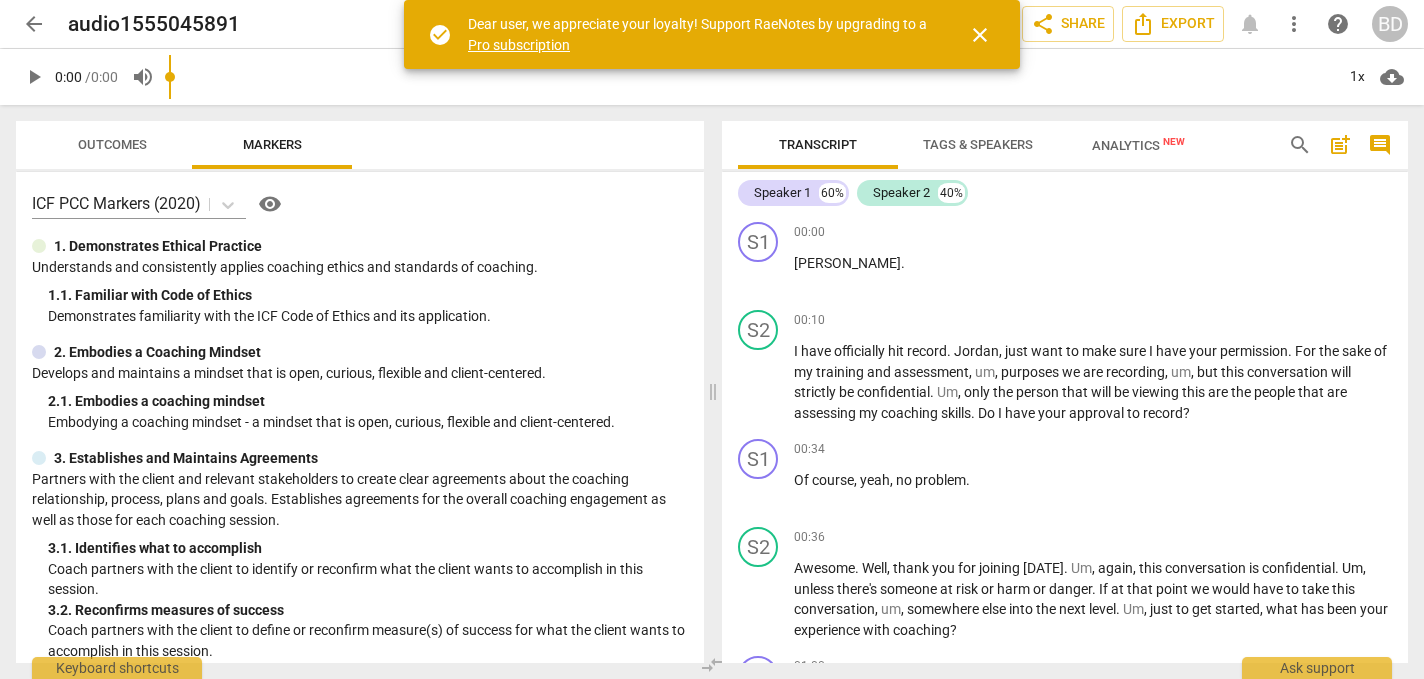 scroll, scrollTop: 0, scrollLeft: 0, axis: both 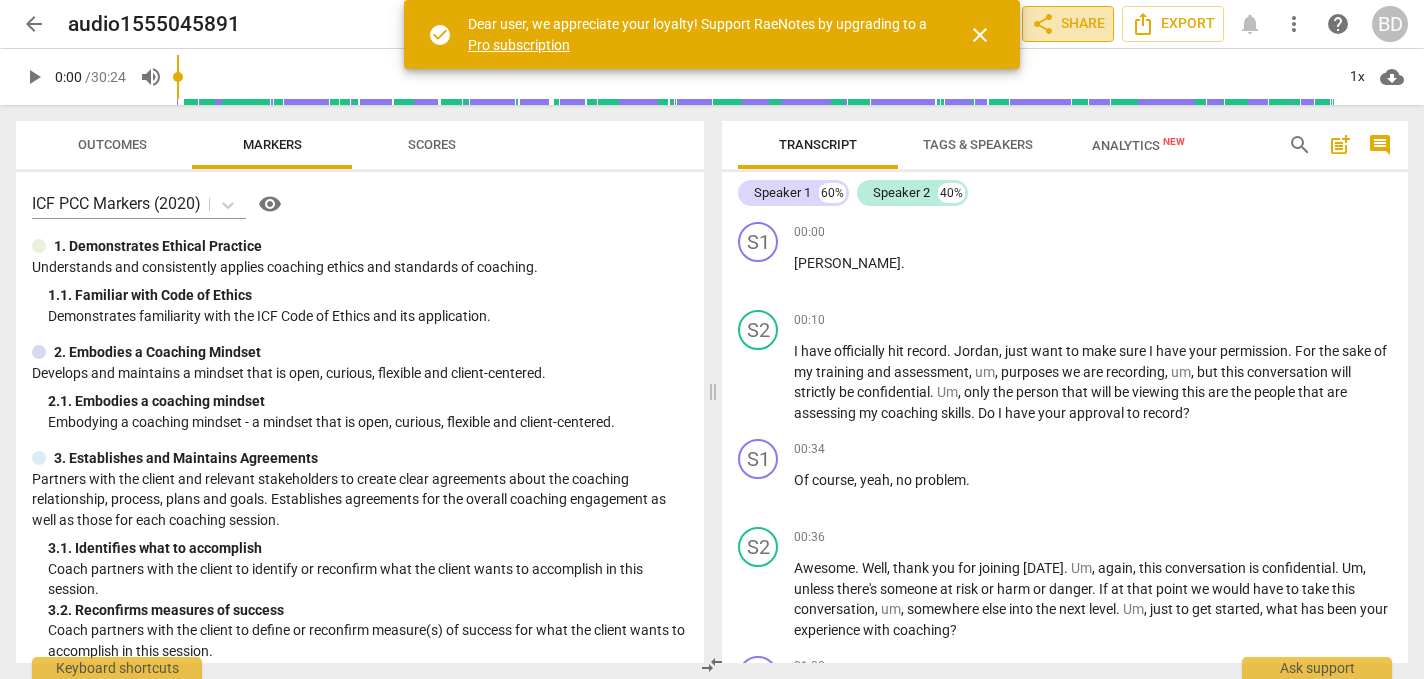 click on "share    Share" at bounding box center (1068, 24) 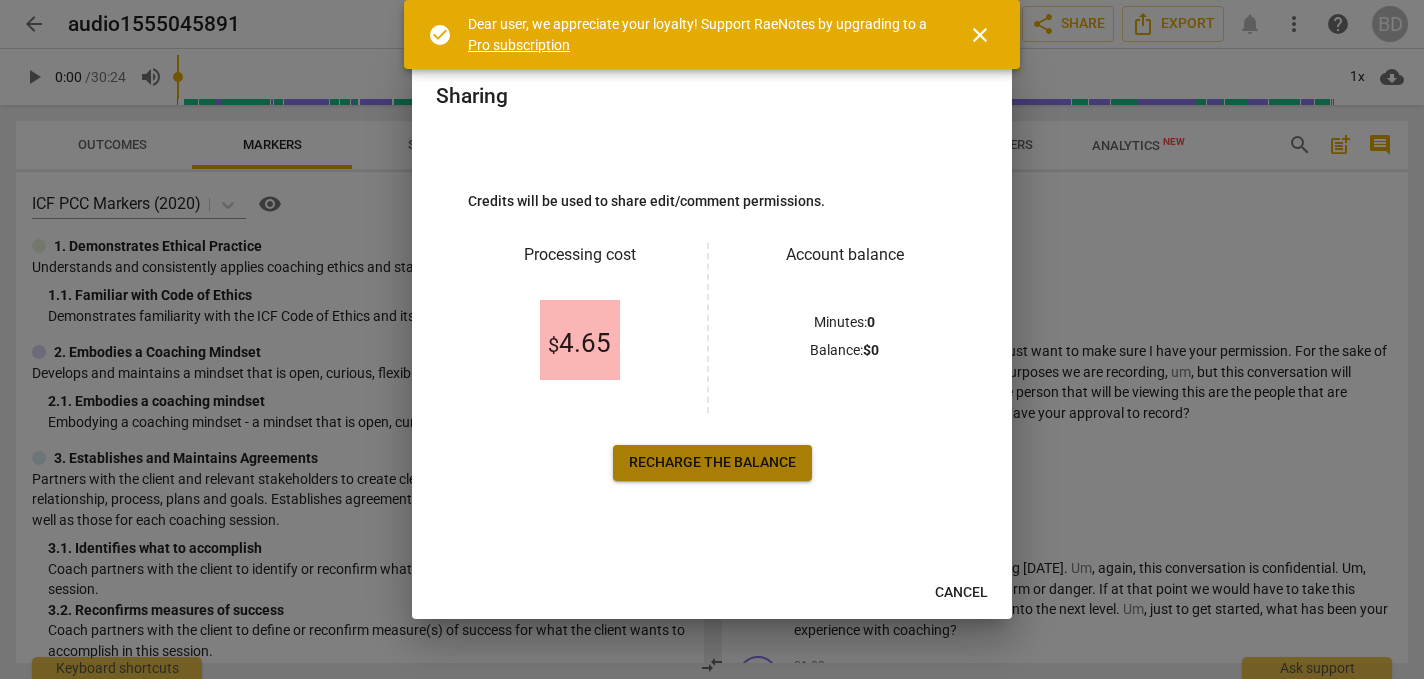 click on "Recharge the balance" at bounding box center (712, 463) 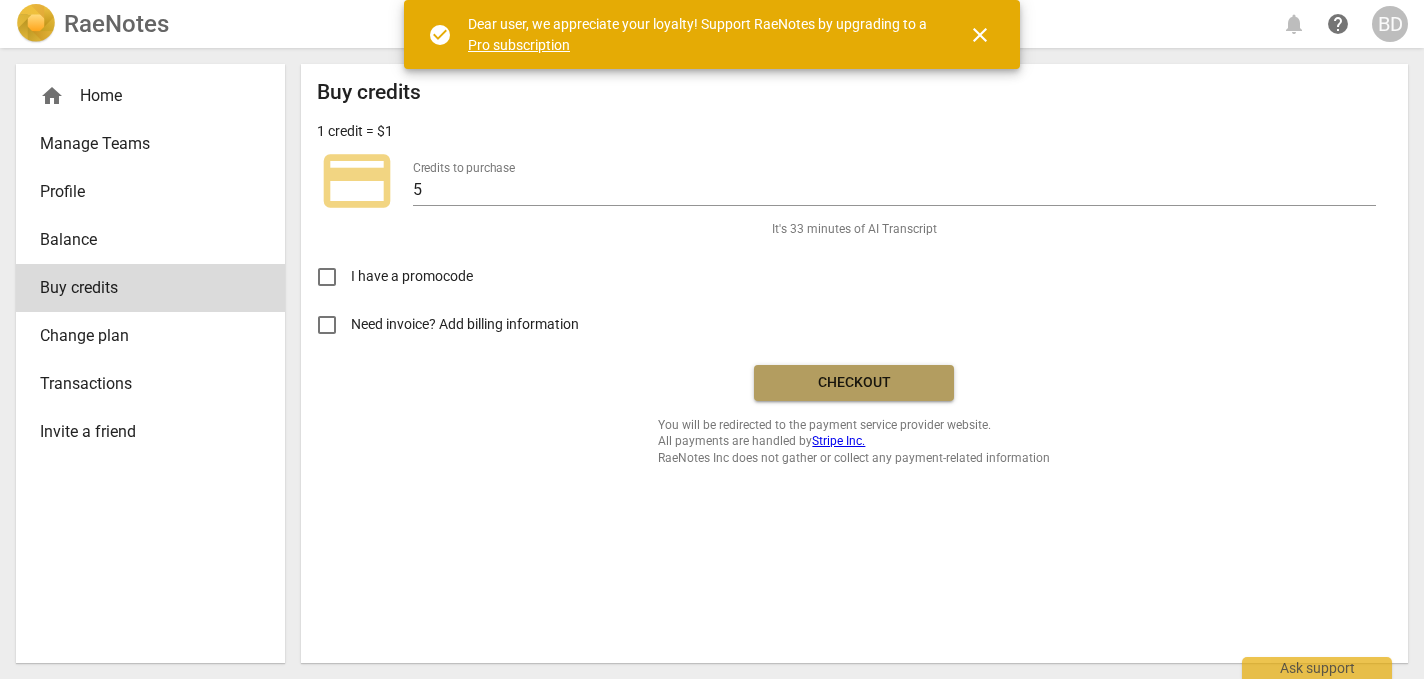 click on "Checkout" at bounding box center [854, 383] 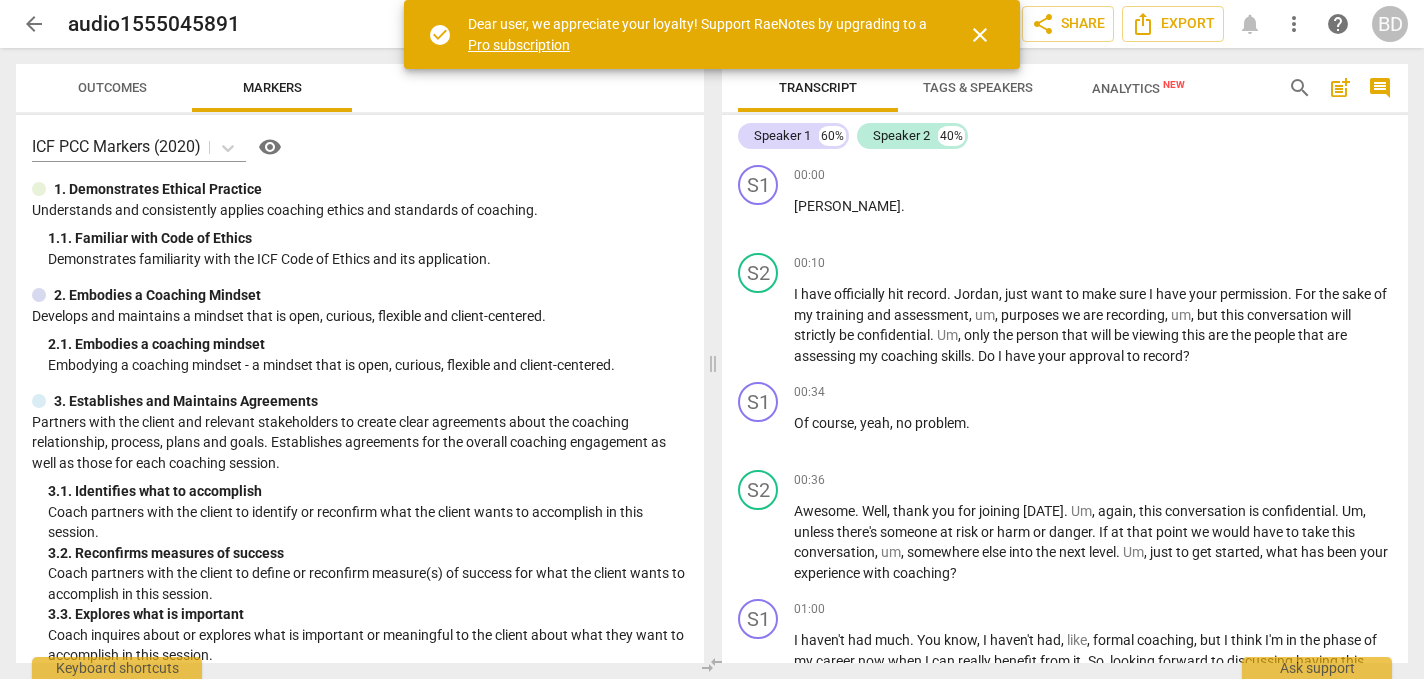 scroll, scrollTop: 0, scrollLeft: 0, axis: both 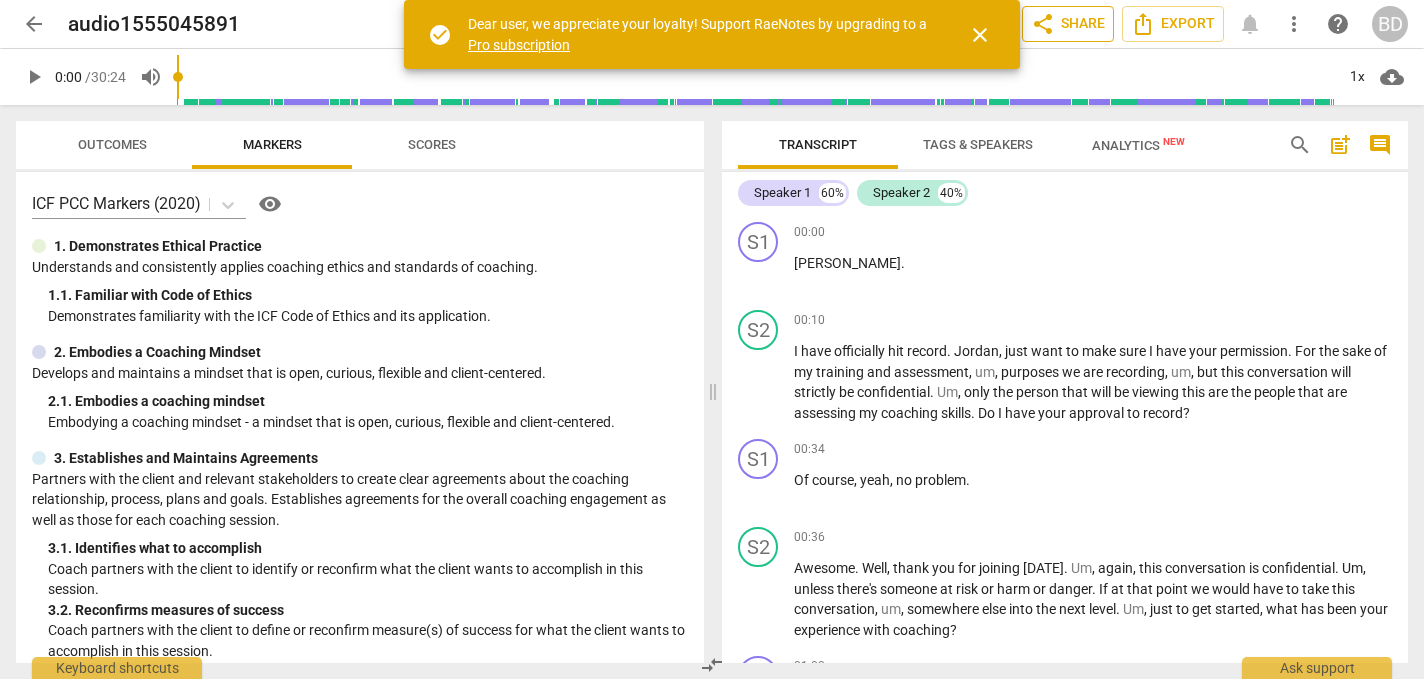 click on "share    Share" at bounding box center (1068, 24) 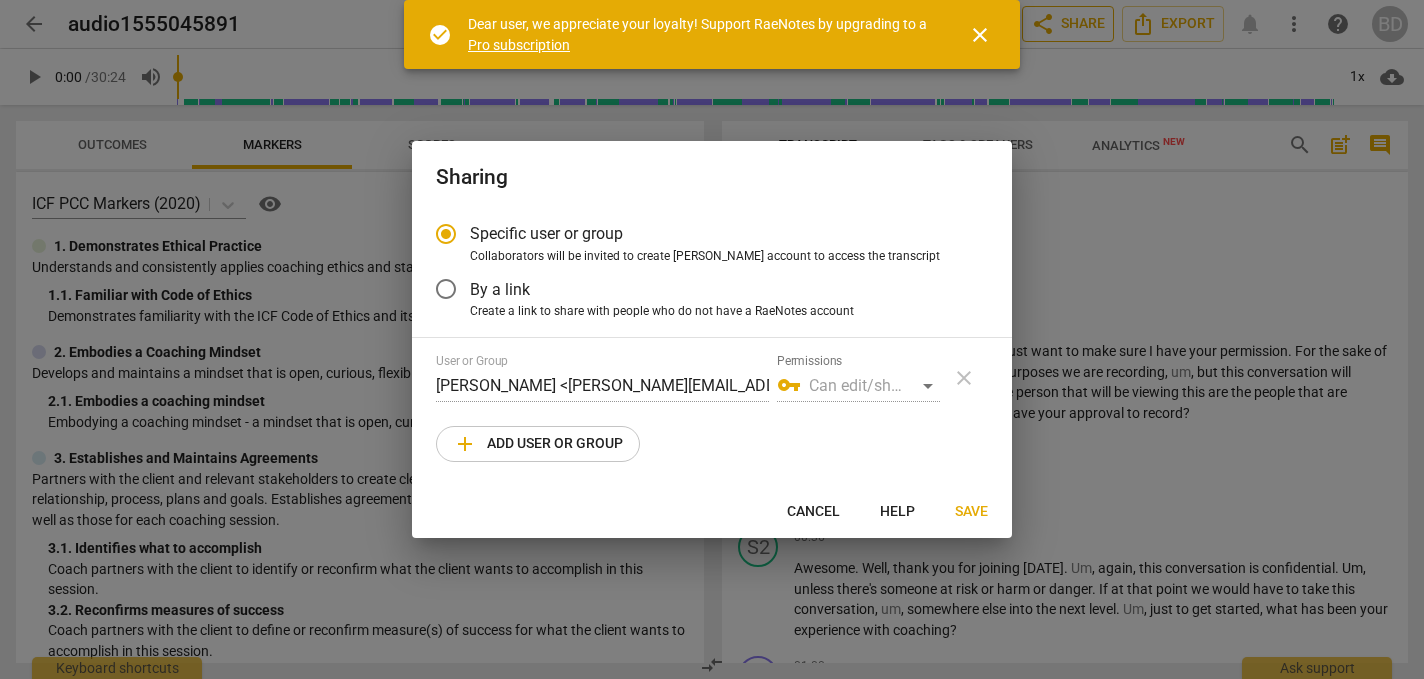 radio on "false" 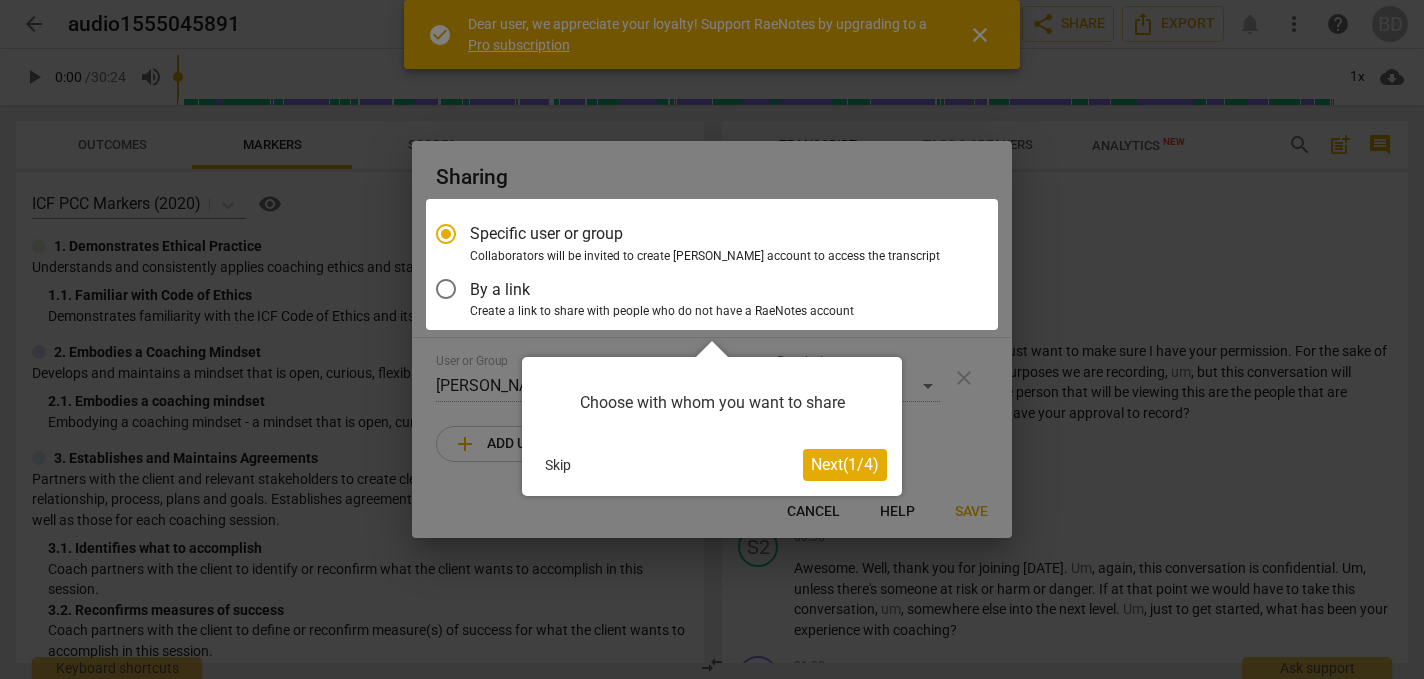click at bounding box center (712, 264) 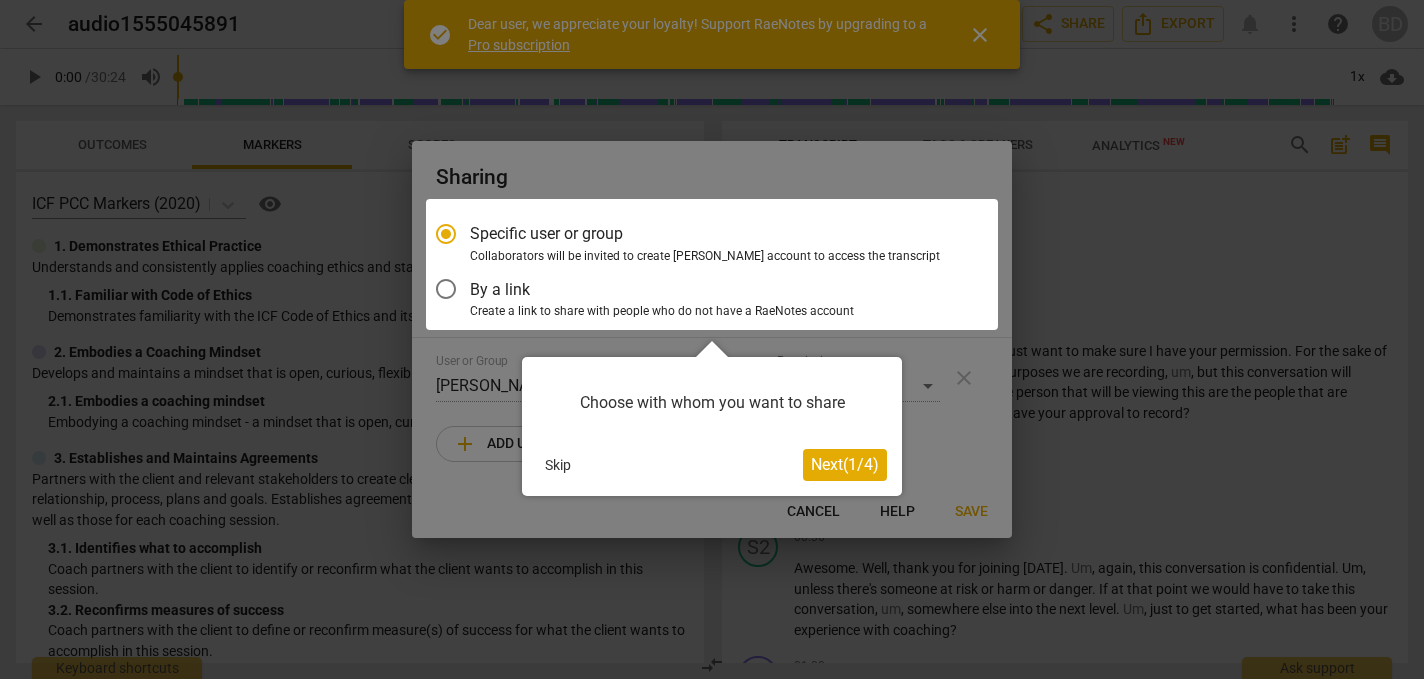 click at bounding box center [712, 264] 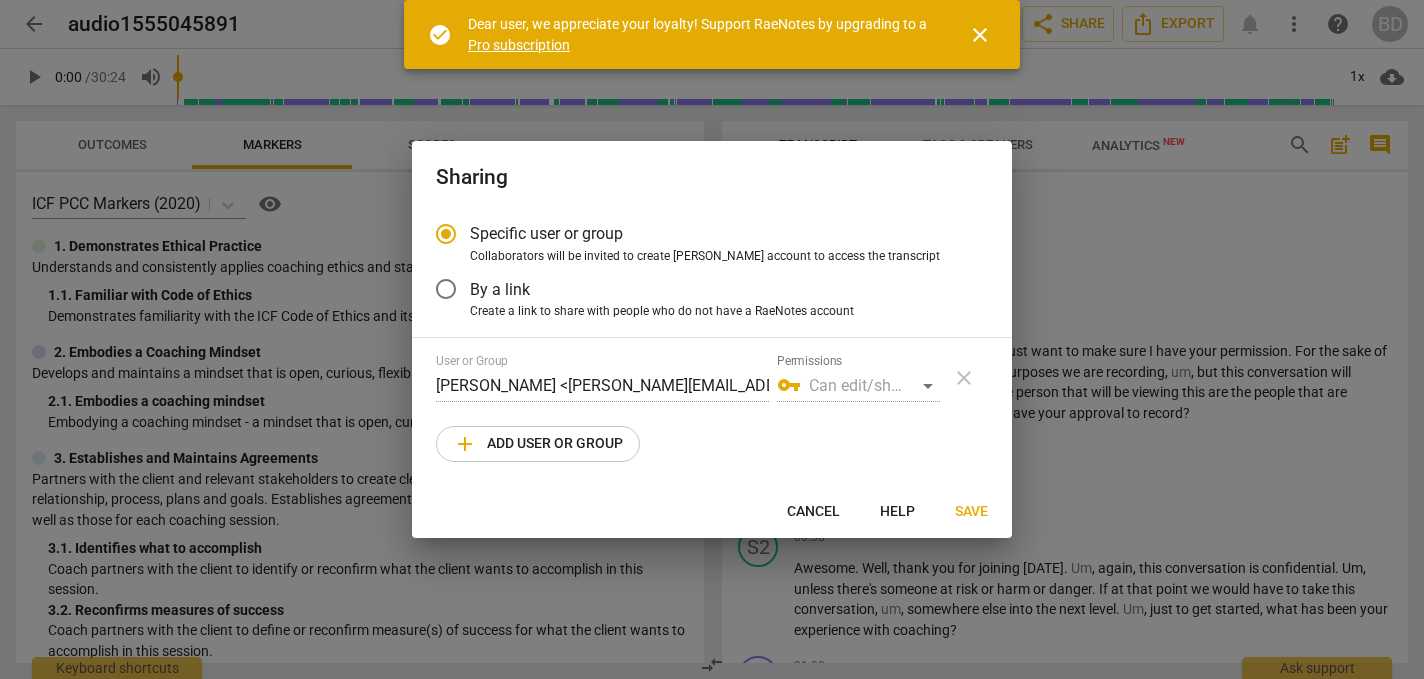 click on "By a link" at bounding box center (500, 289) 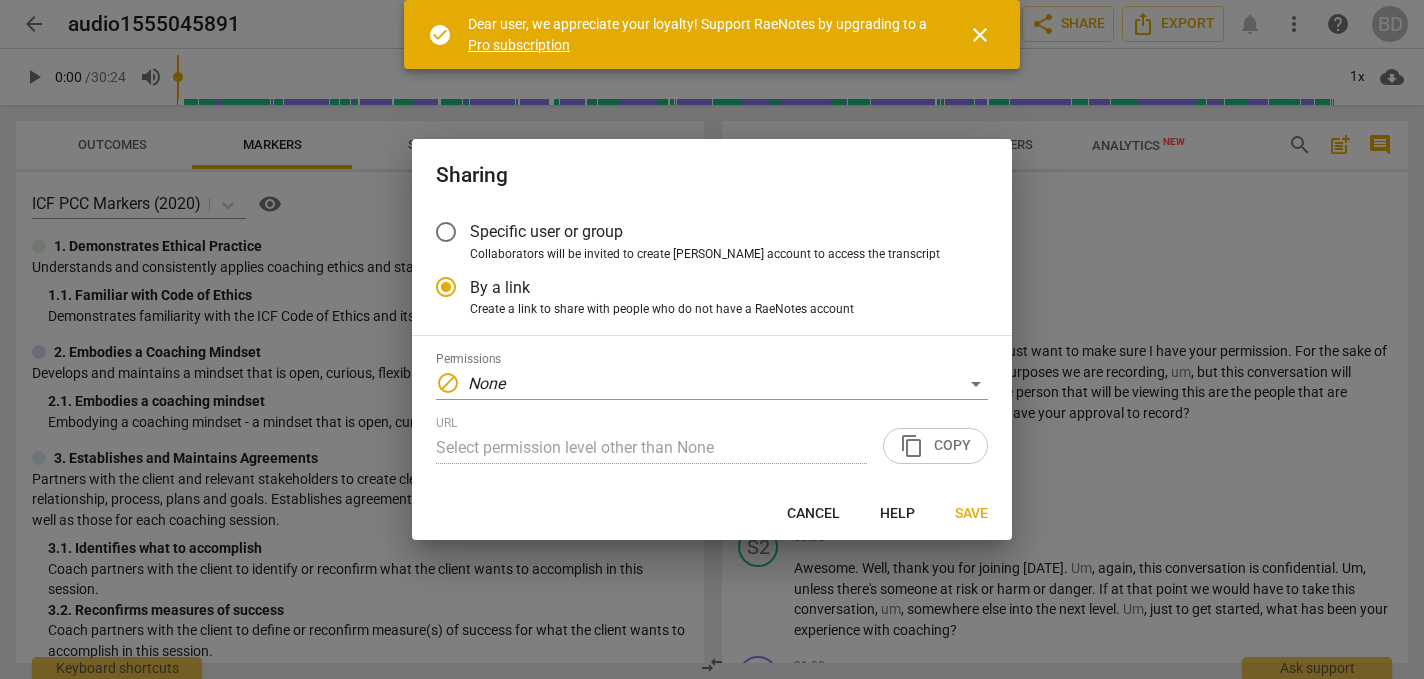 click on "URL Select permission level other than None content_copy   Copy" at bounding box center [712, 440] 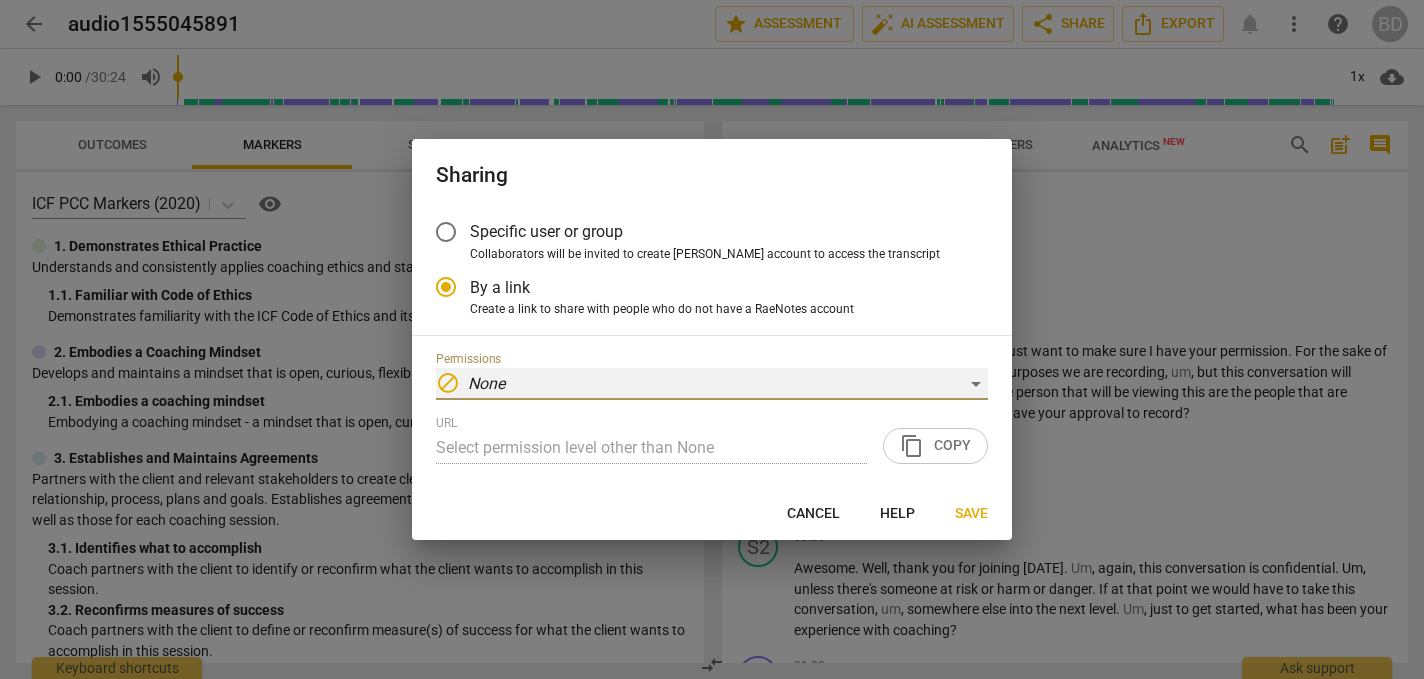 click on "block None" at bounding box center [712, 384] 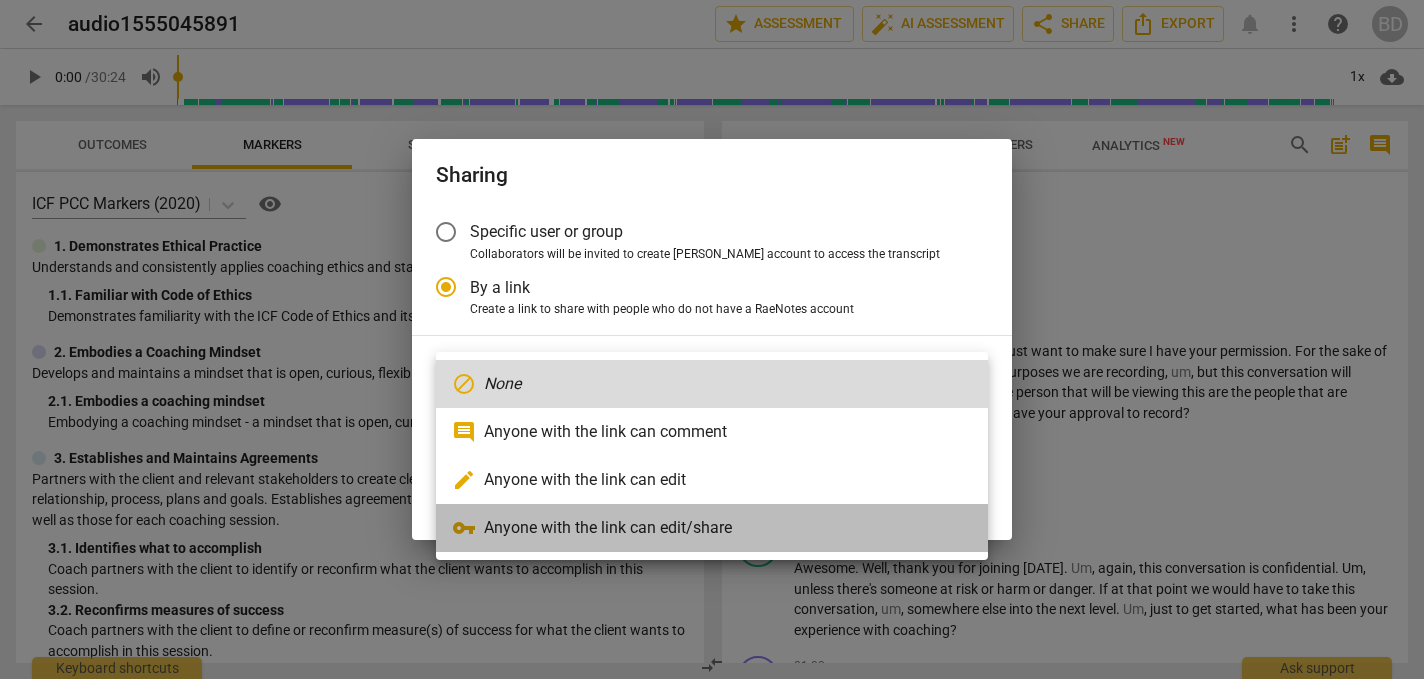 click on "vpn_key Anyone with the link can edit/share" at bounding box center (712, 528) 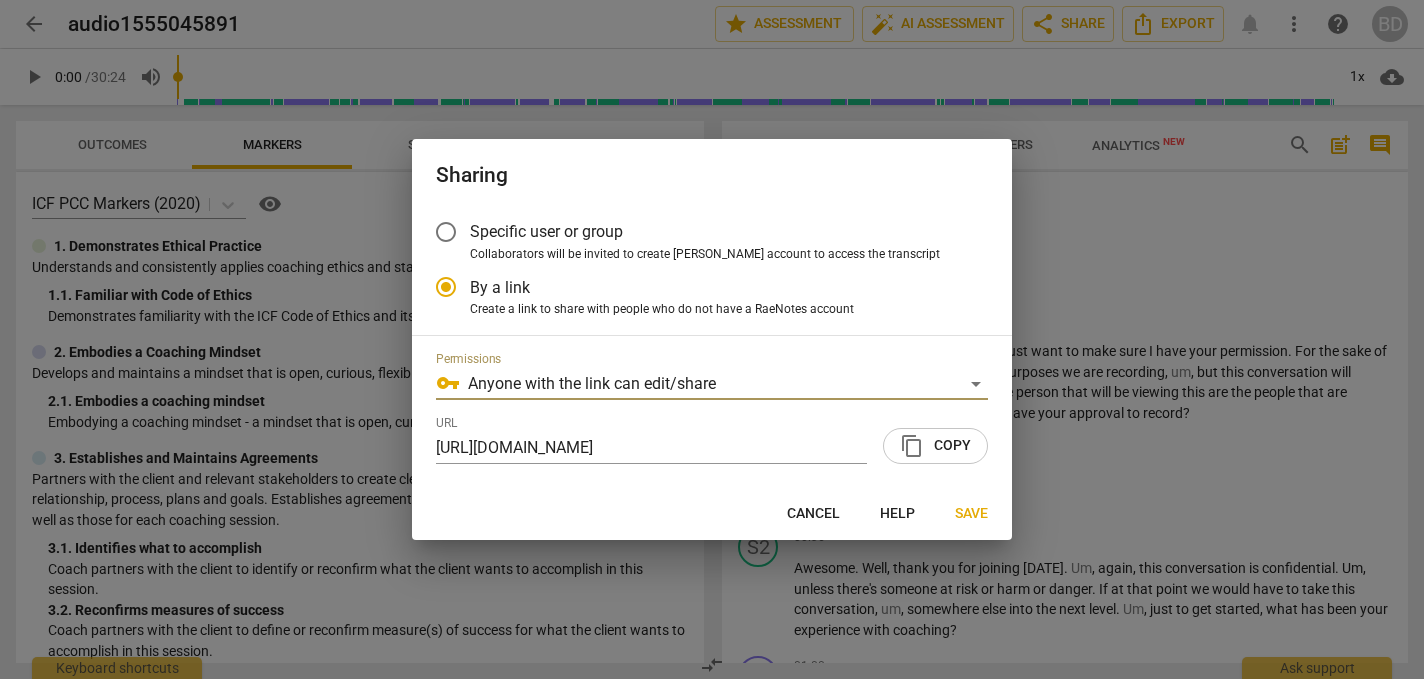 click on "content_copy   Copy" at bounding box center (935, 446) 